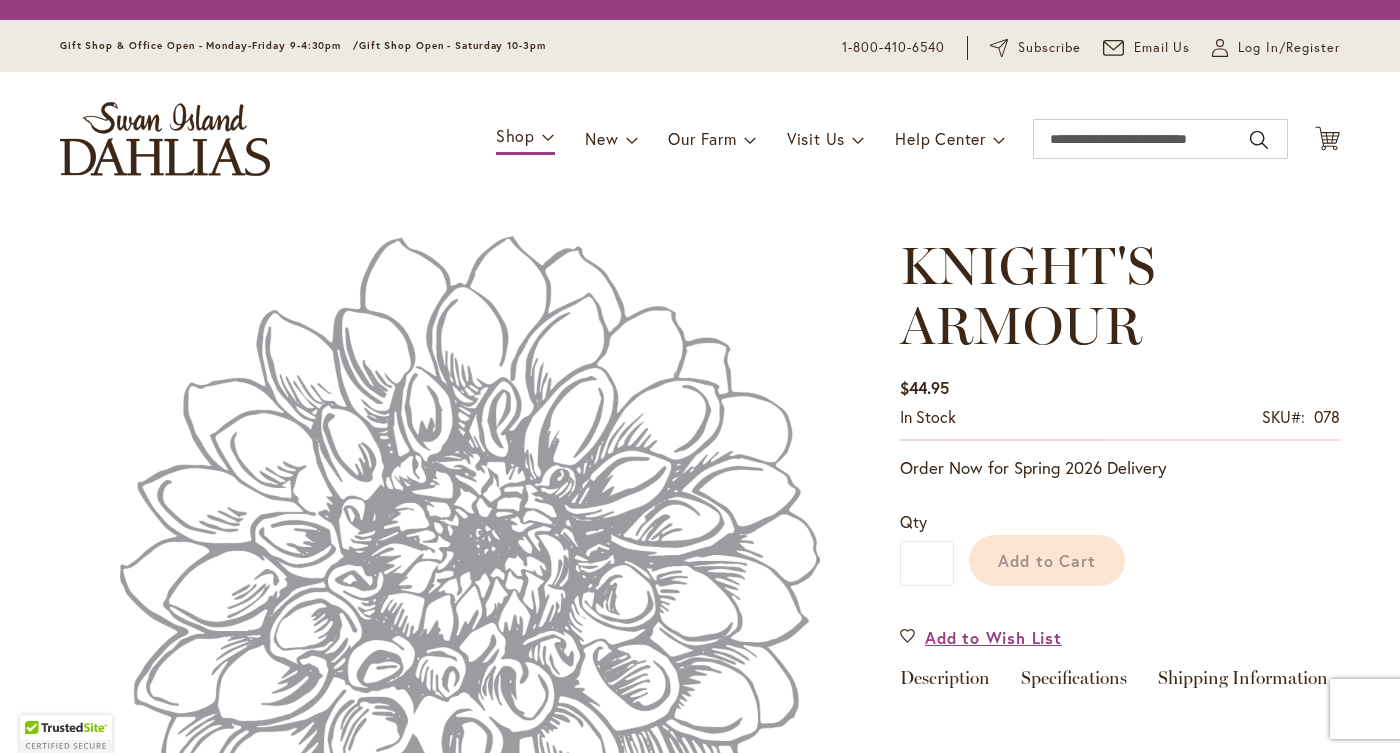 scroll, scrollTop: 0, scrollLeft: 0, axis: both 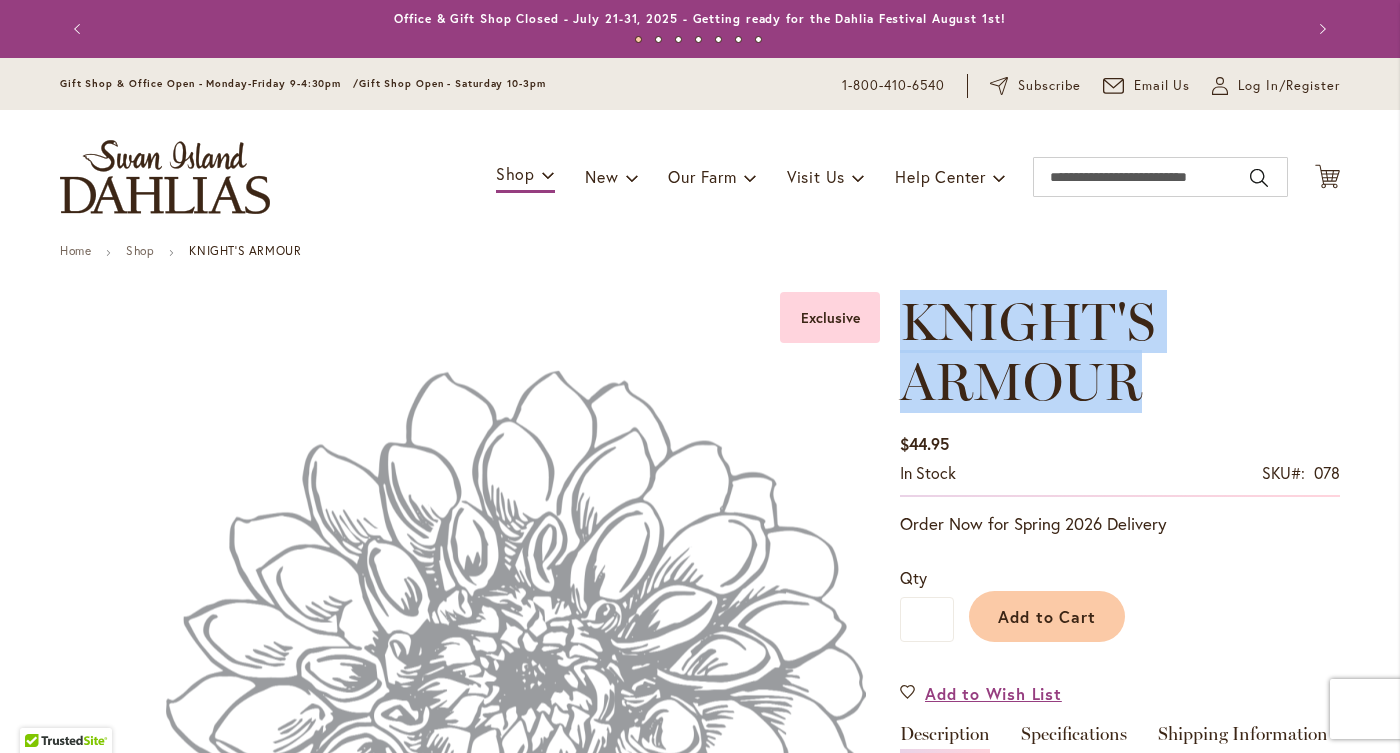drag, startPoint x: 896, startPoint y: 313, endPoint x: 1173, endPoint y: 405, distance: 291.8784 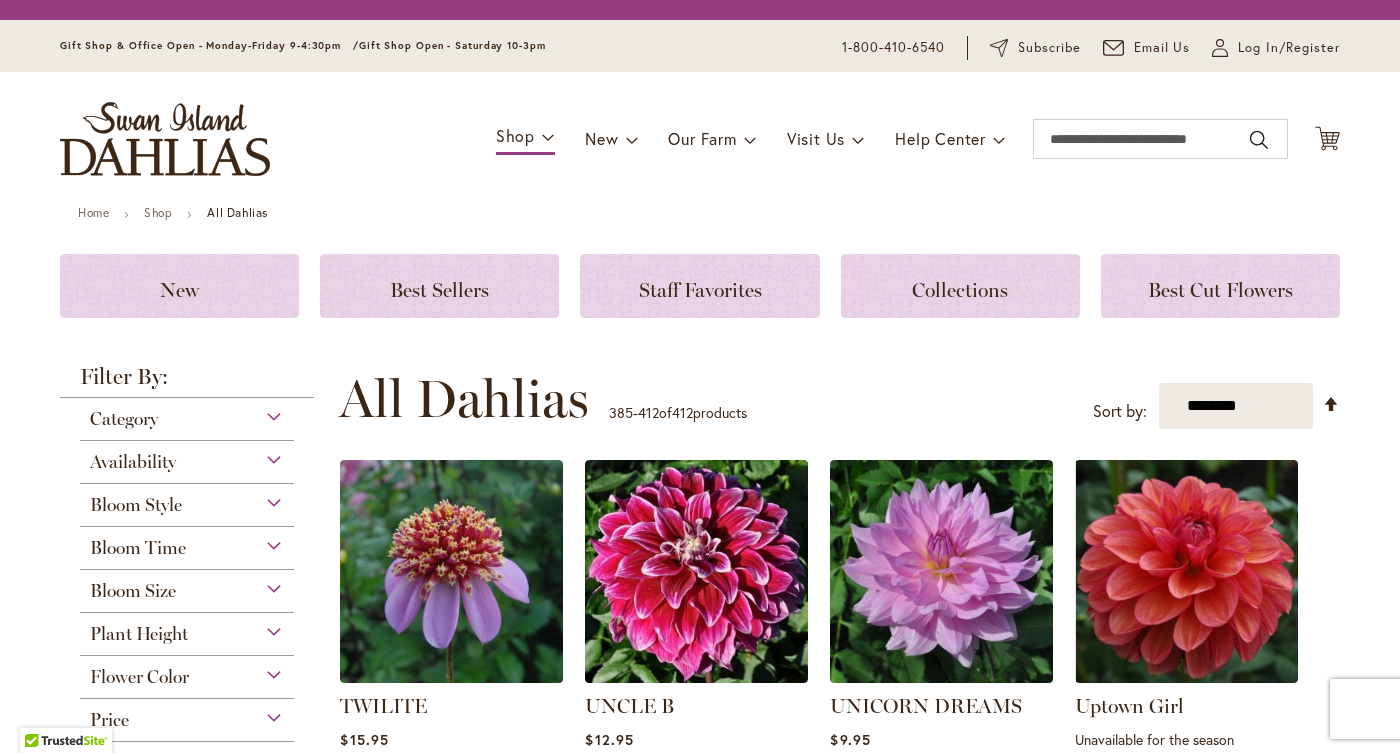 scroll, scrollTop: 0, scrollLeft: 0, axis: both 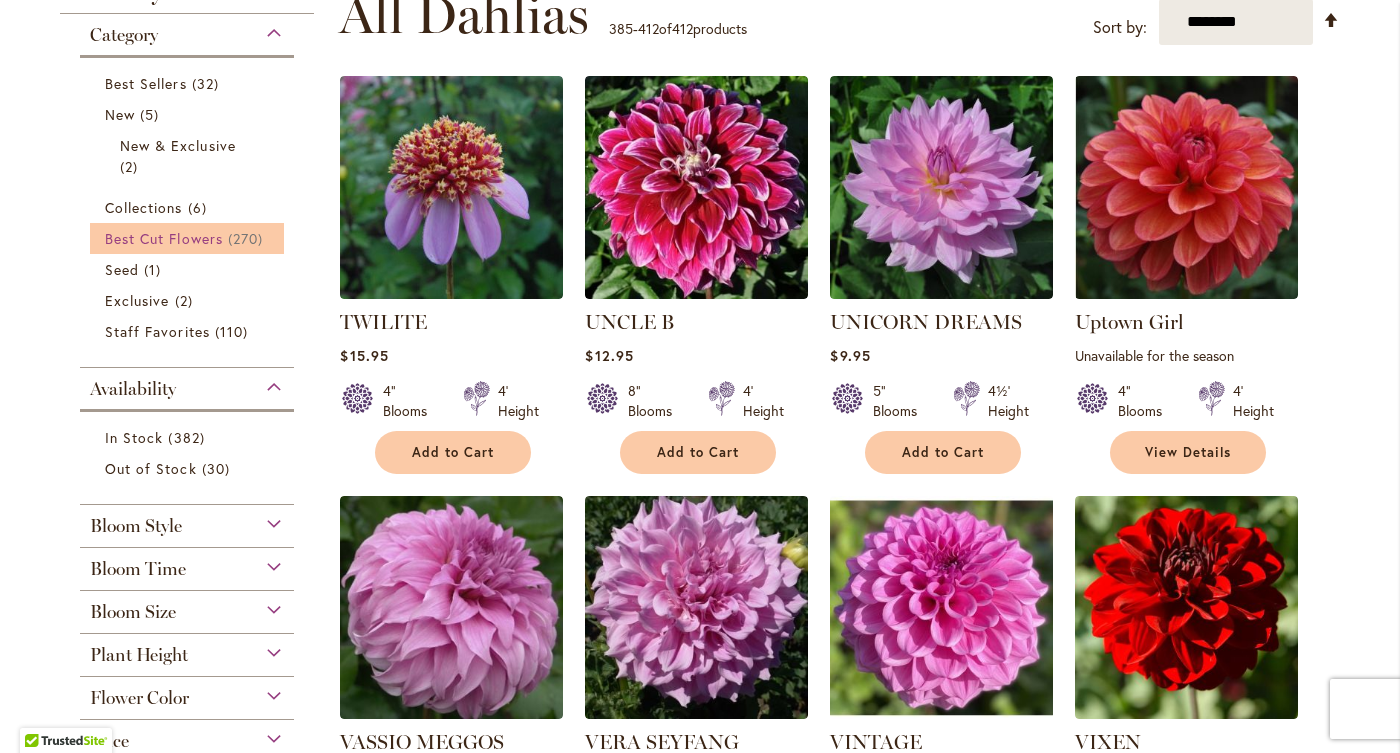 click on "Best Cut Flowers" at bounding box center [164, 238] 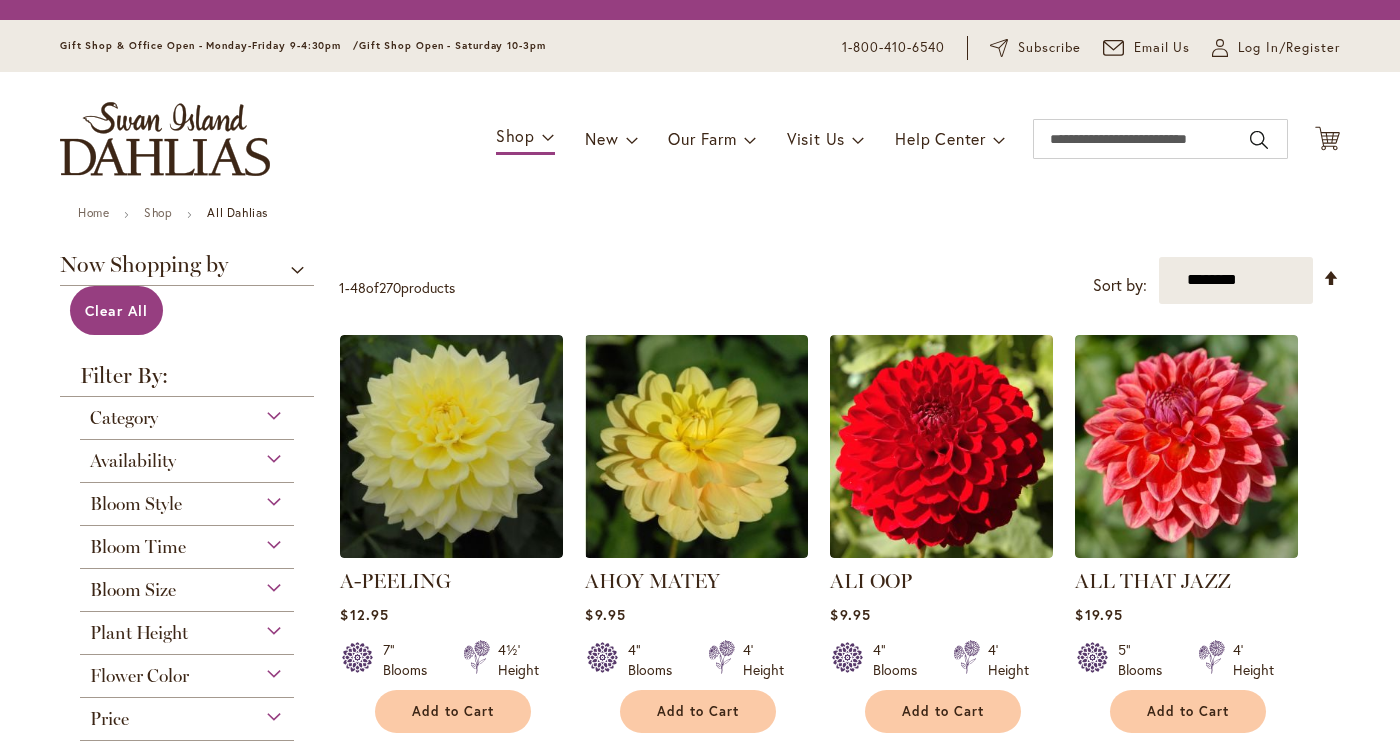 scroll, scrollTop: 0, scrollLeft: 0, axis: both 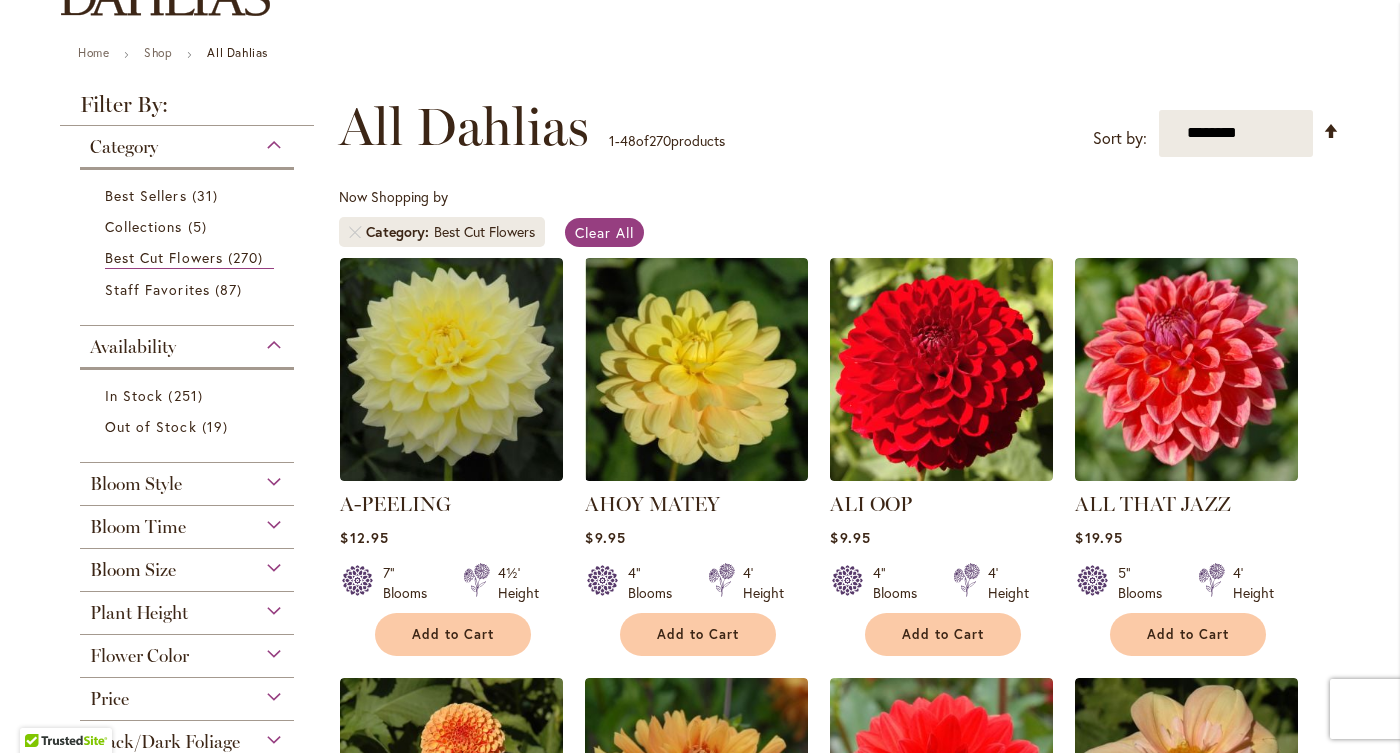 click on "A-PEELING
$12.95
7" Blooms
4½' Height" at bounding box center [839, 2781] 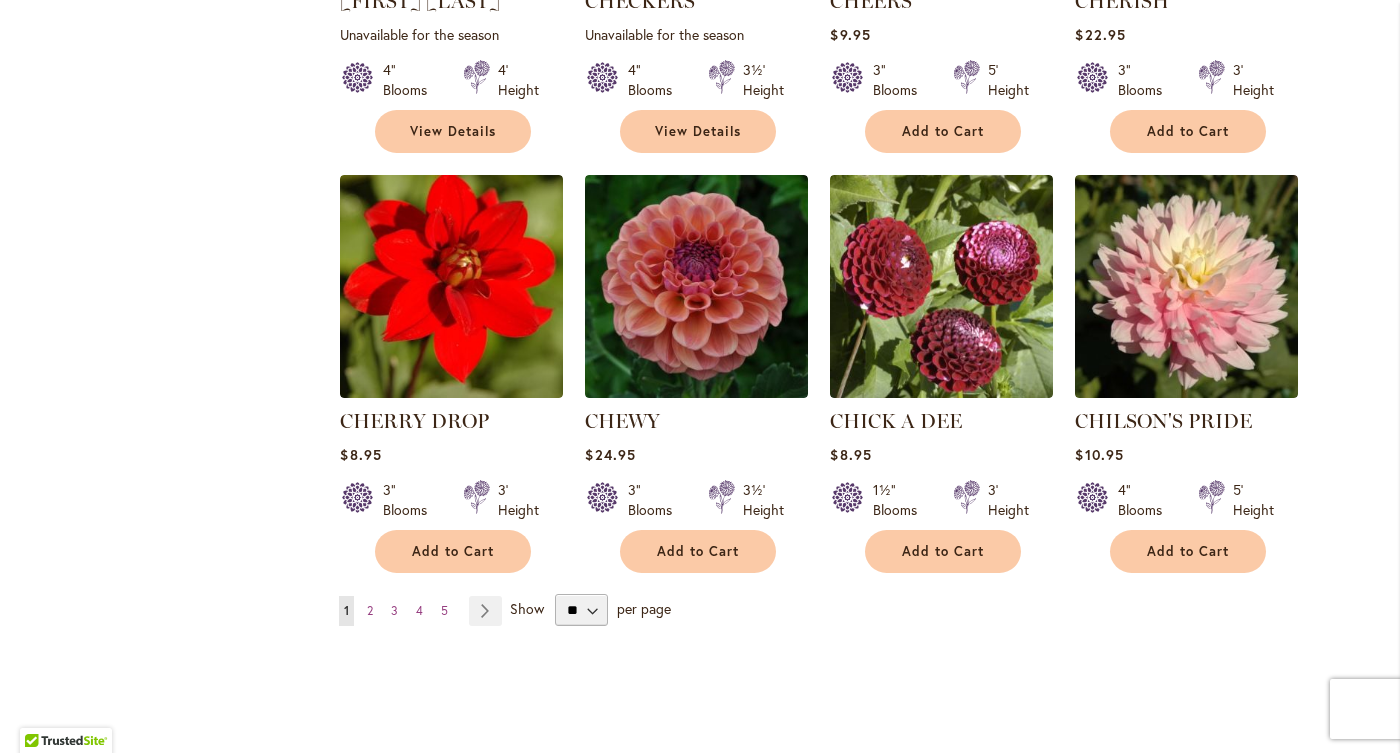 scroll, scrollTop: 4932, scrollLeft: 0, axis: vertical 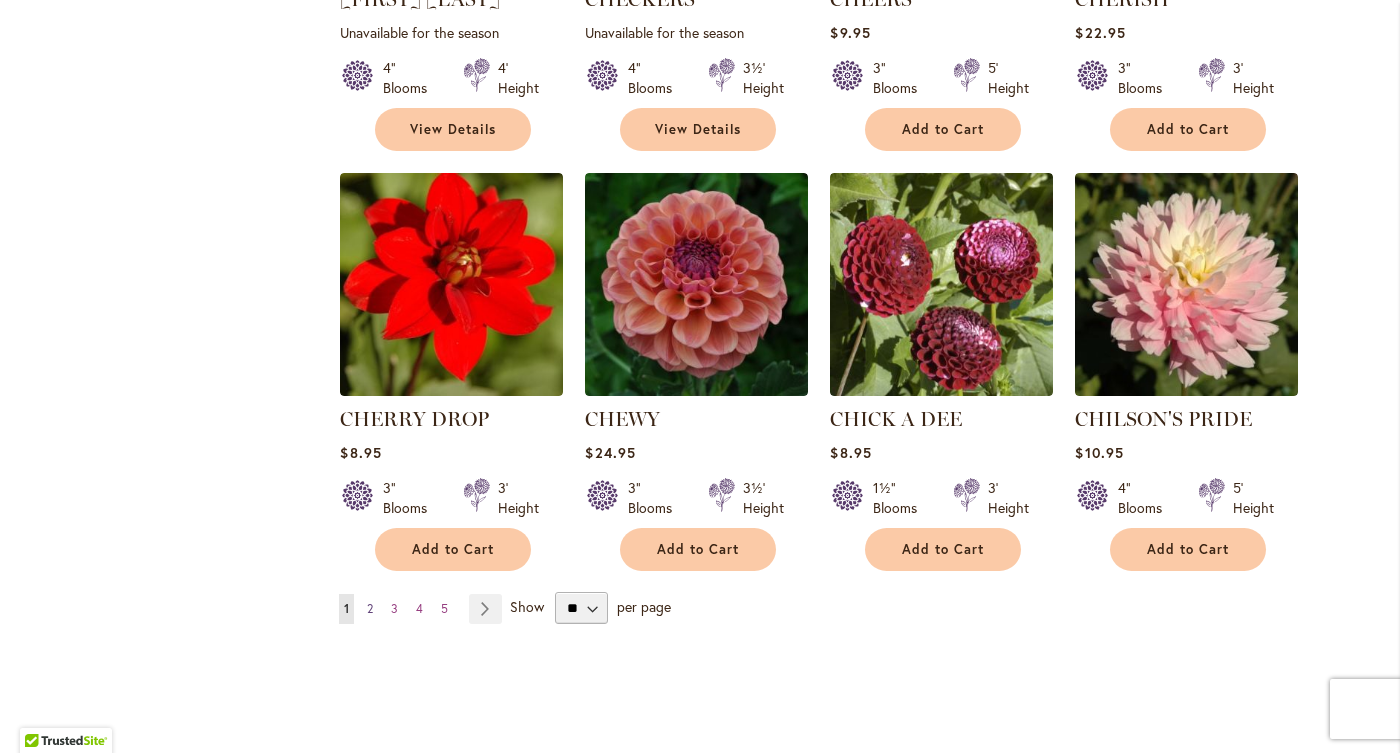 click on "Page
2" at bounding box center [370, 609] 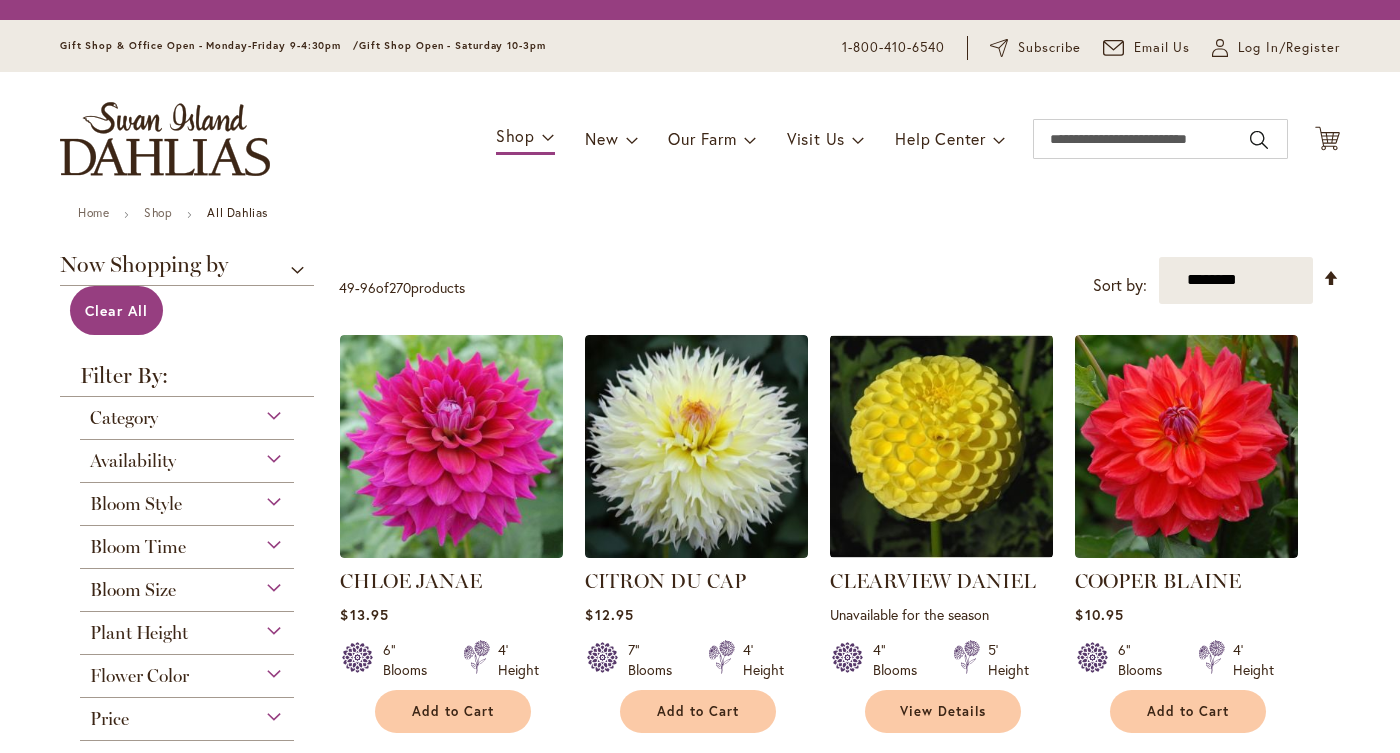 scroll, scrollTop: 0, scrollLeft: 0, axis: both 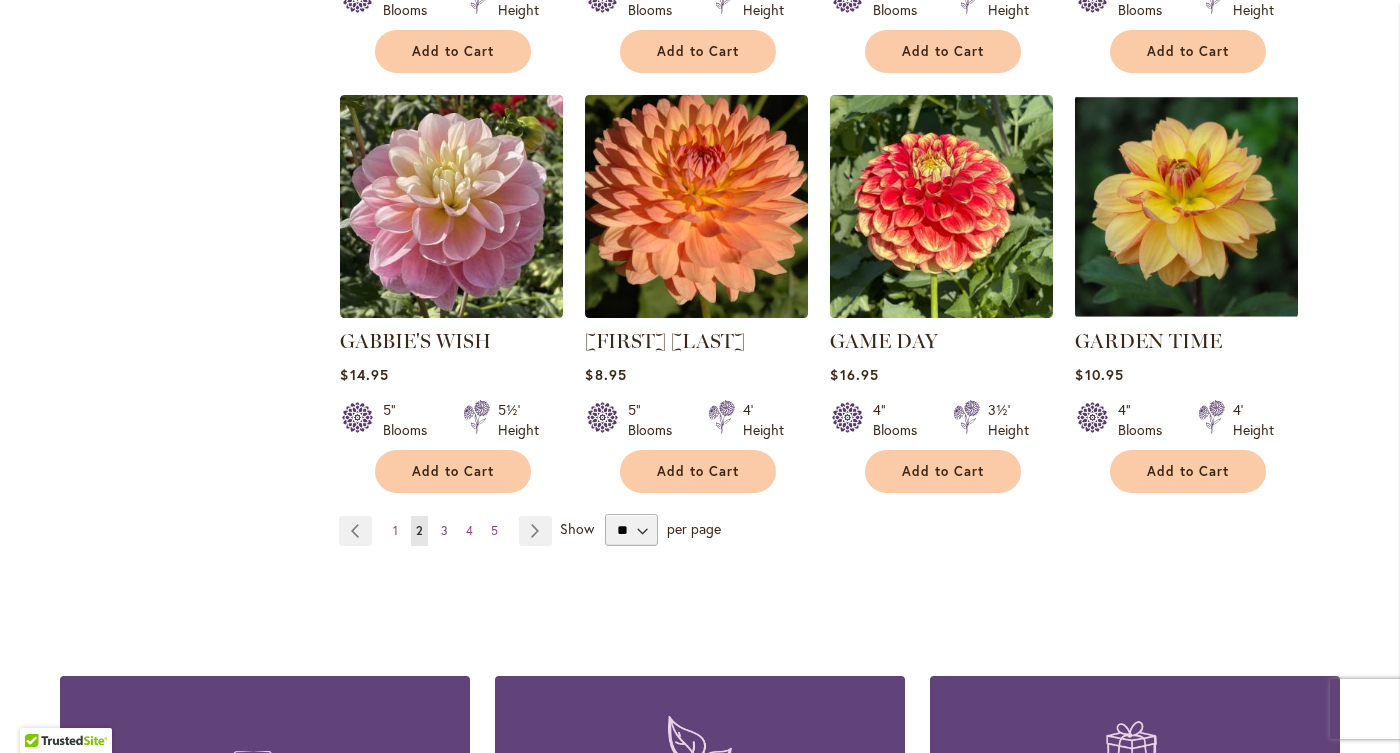 click on "Page
3" at bounding box center (444, 531) 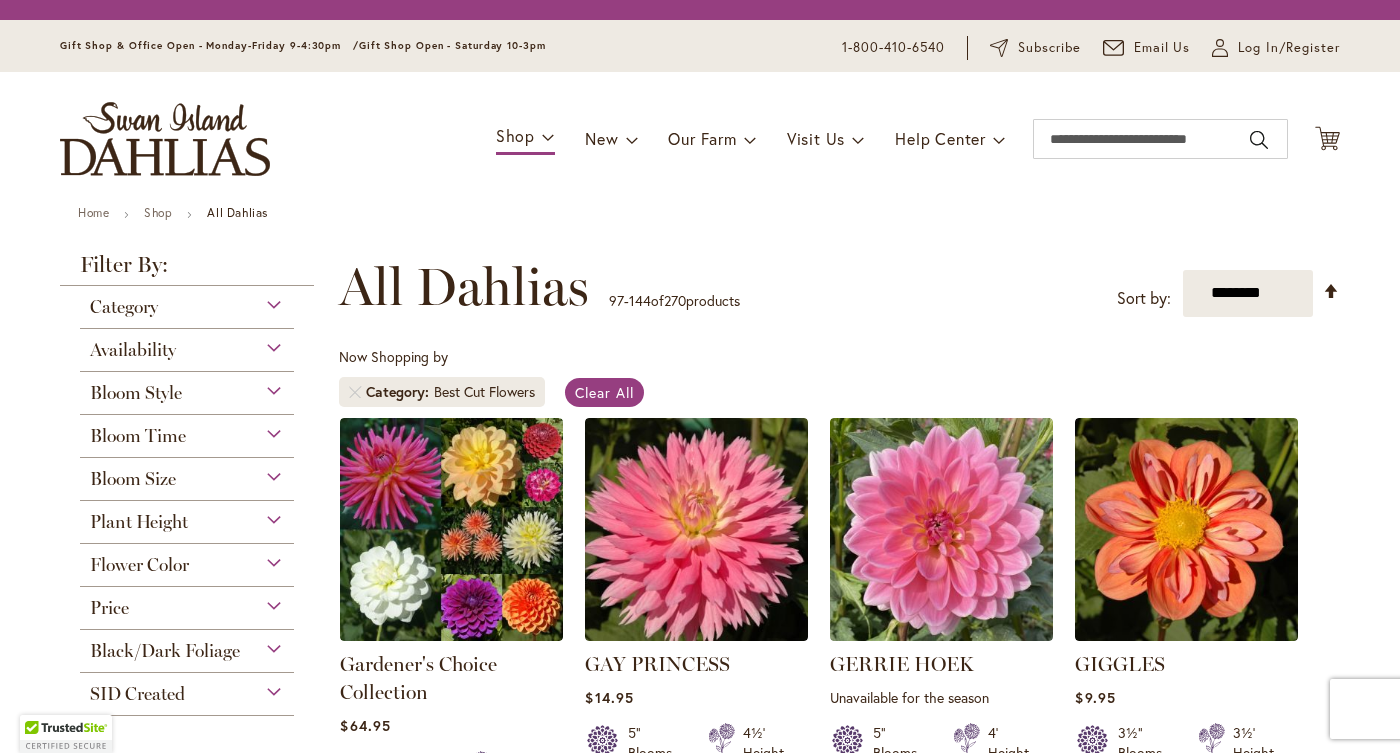 scroll, scrollTop: 0, scrollLeft: 0, axis: both 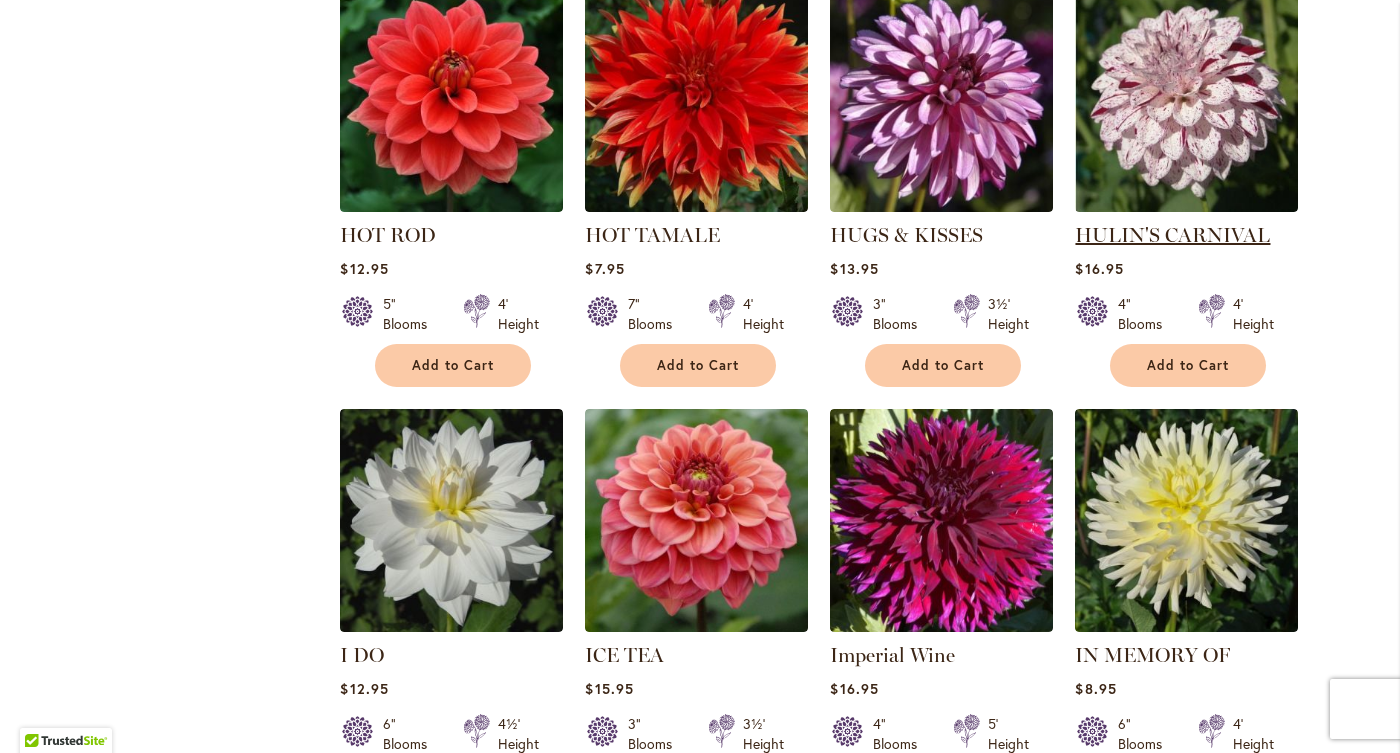 click on "HULIN'S CARNIVAL" at bounding box center (1172, 235) 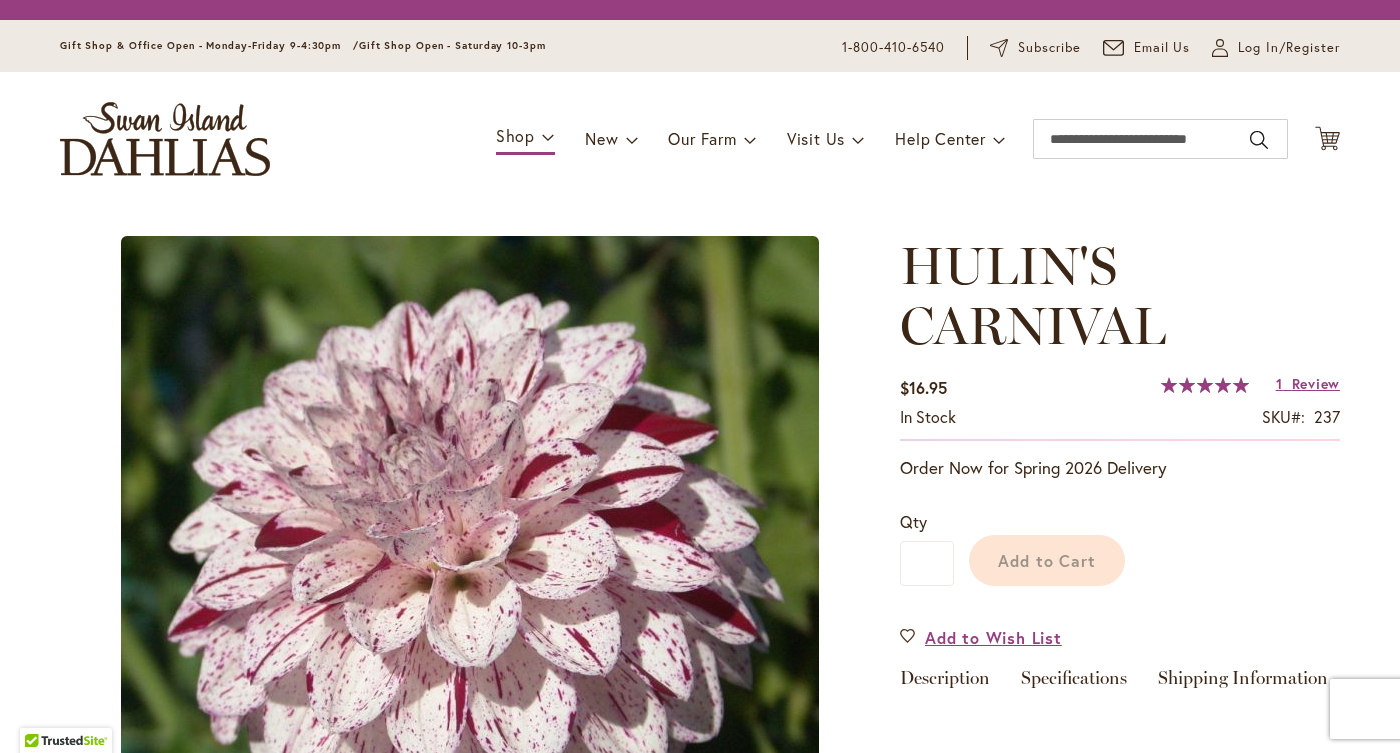 scroll, scrollTop: 0, scrollLeft: 0, axis: both 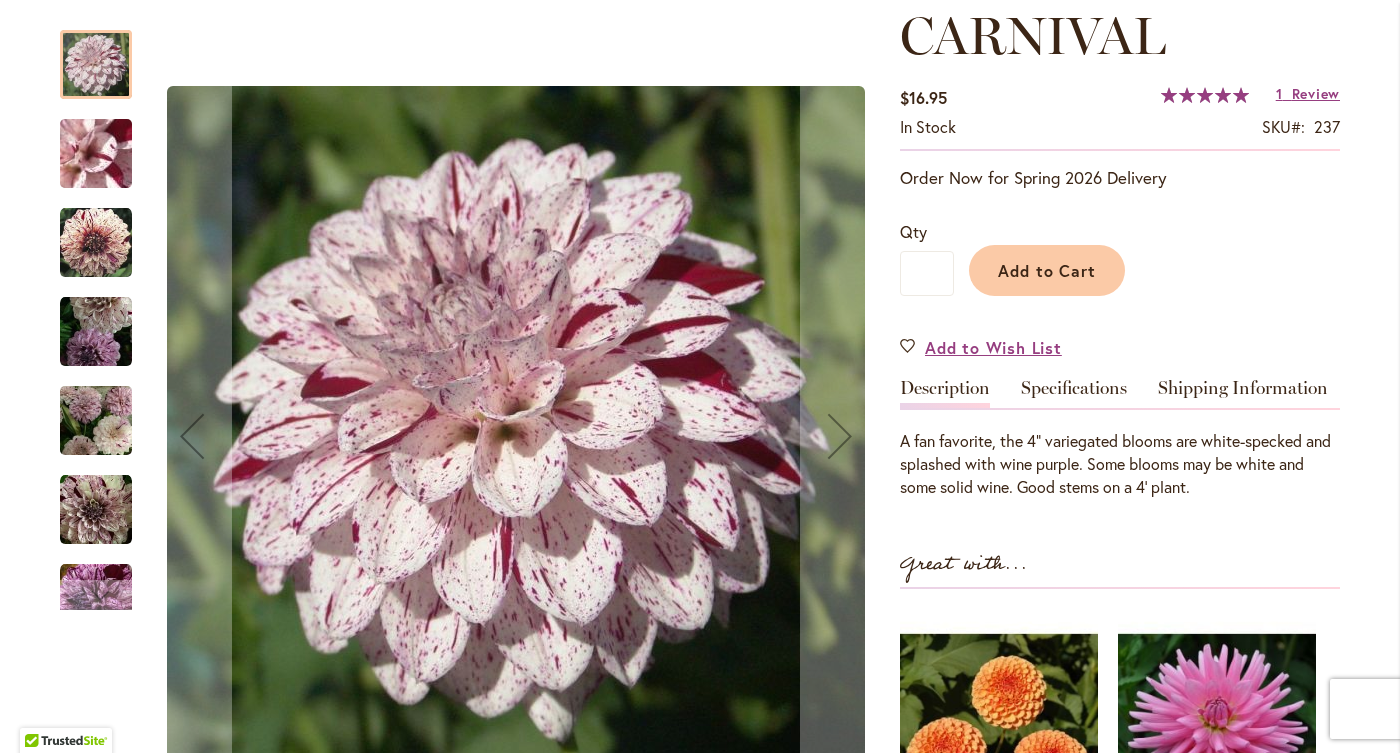 click at bounding box center (96, 420) 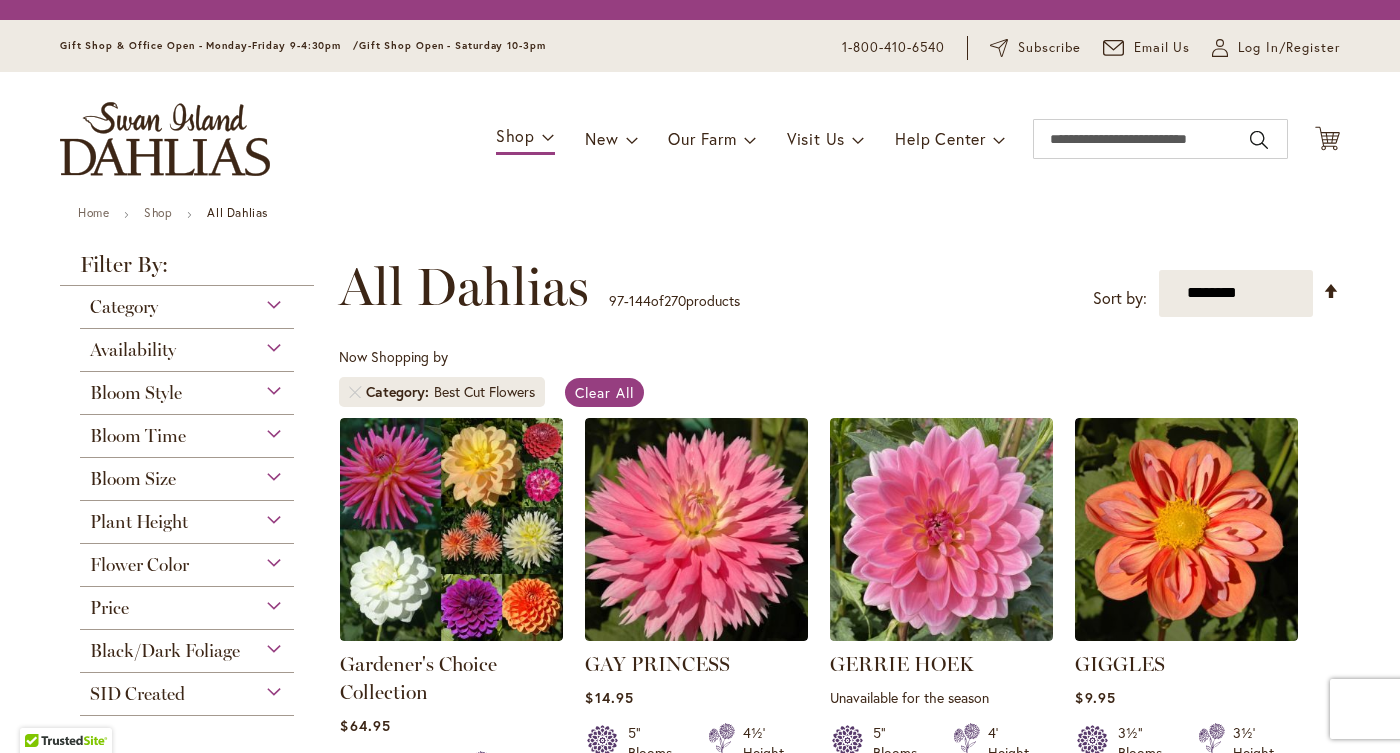 scroll, scrollTop: 0, scrollLeft: 0, axis: both 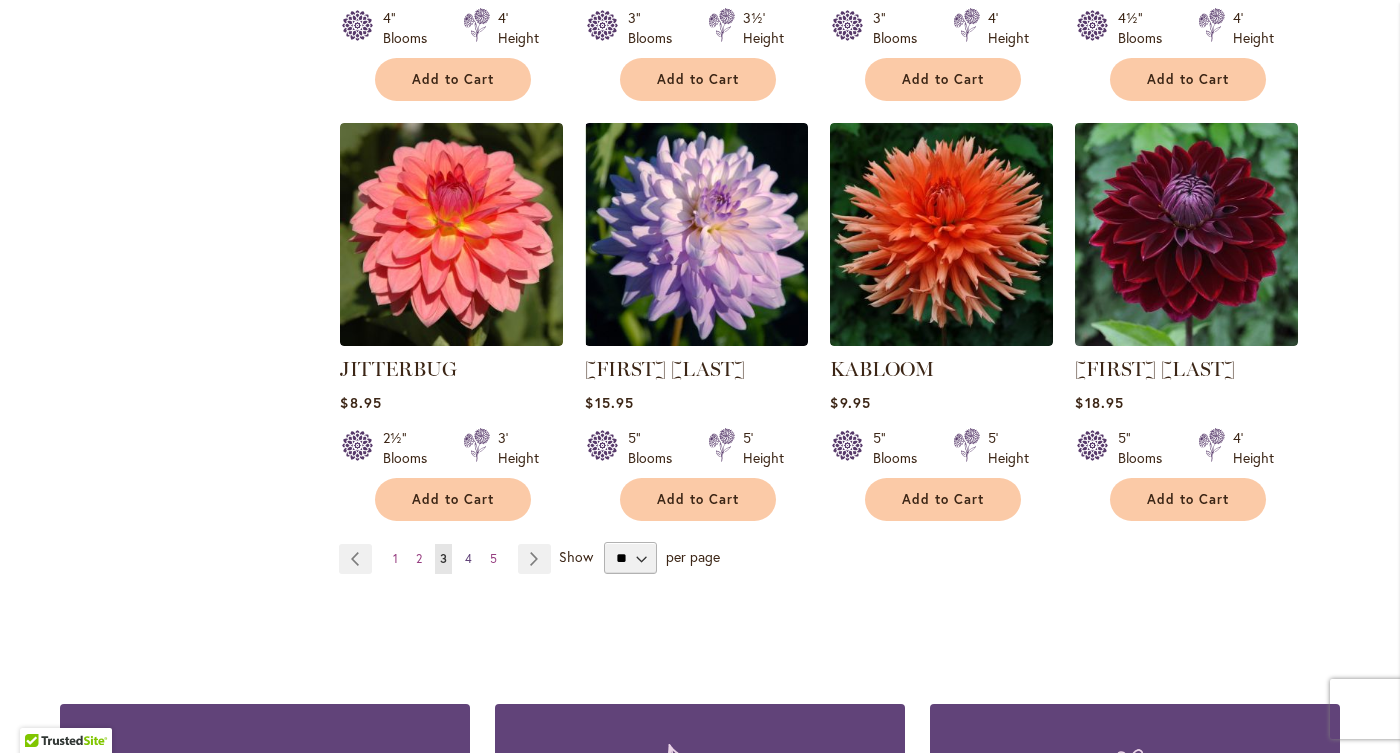 click on "4" at bounding box center (468, 558) 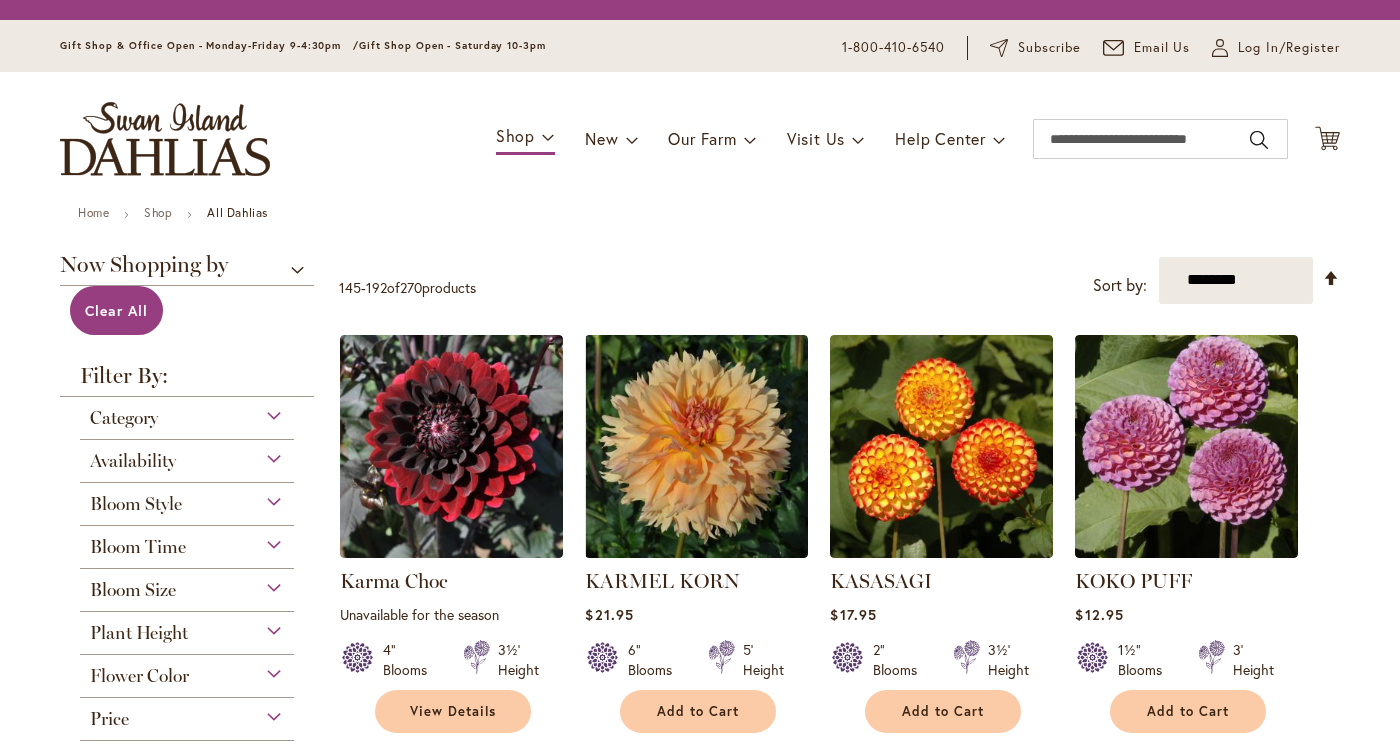 scroll, scrollTop: 0, scrollLeft: 0, axis: both 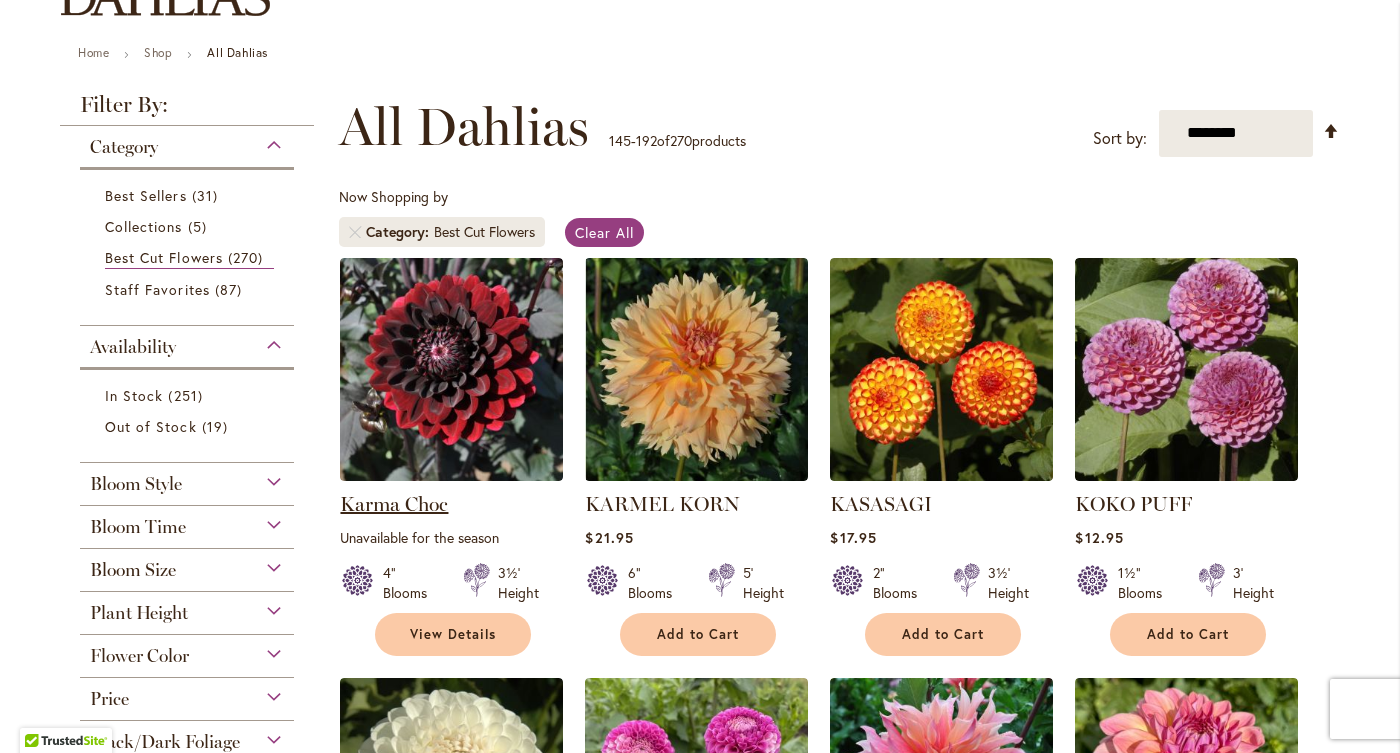 click on "Karma Choc" at bounding box center (394, 504) 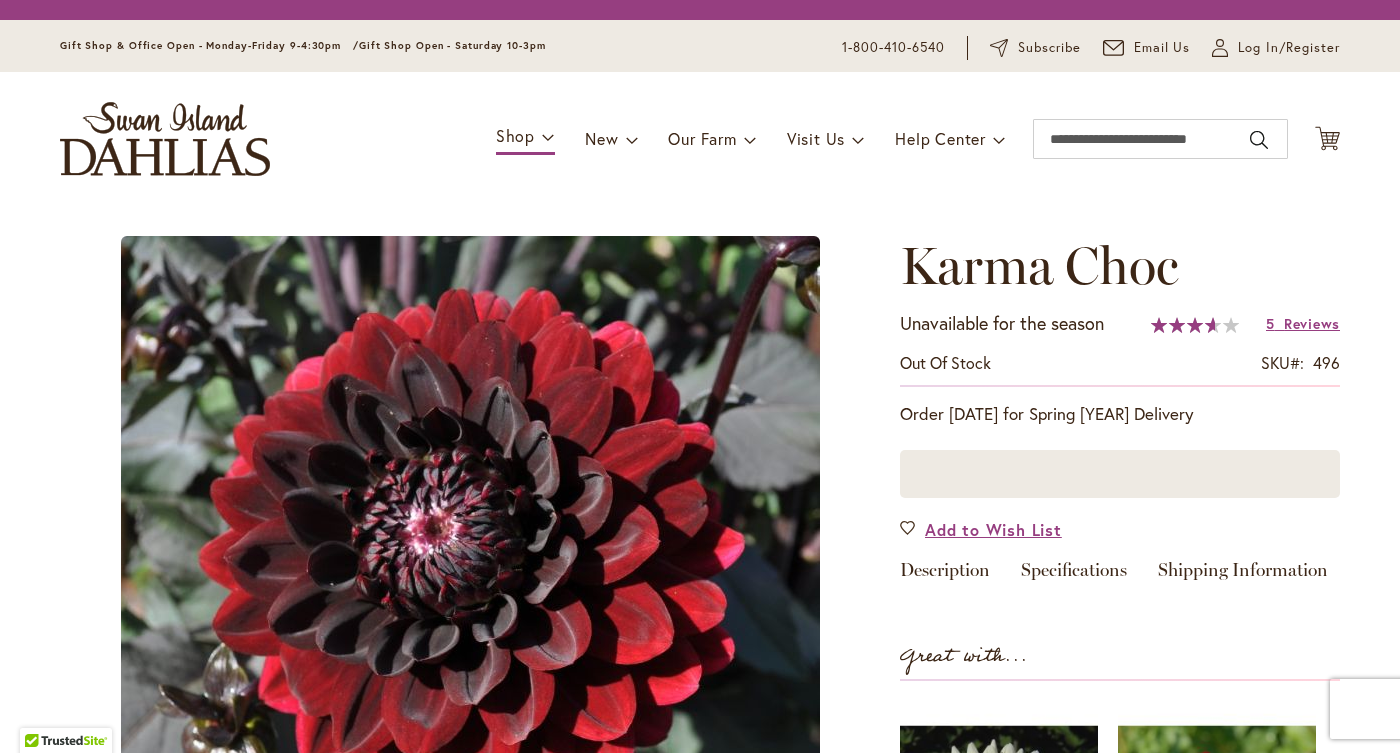 scroll, scrollTop: 0, scrollLeft: 0, axis: both 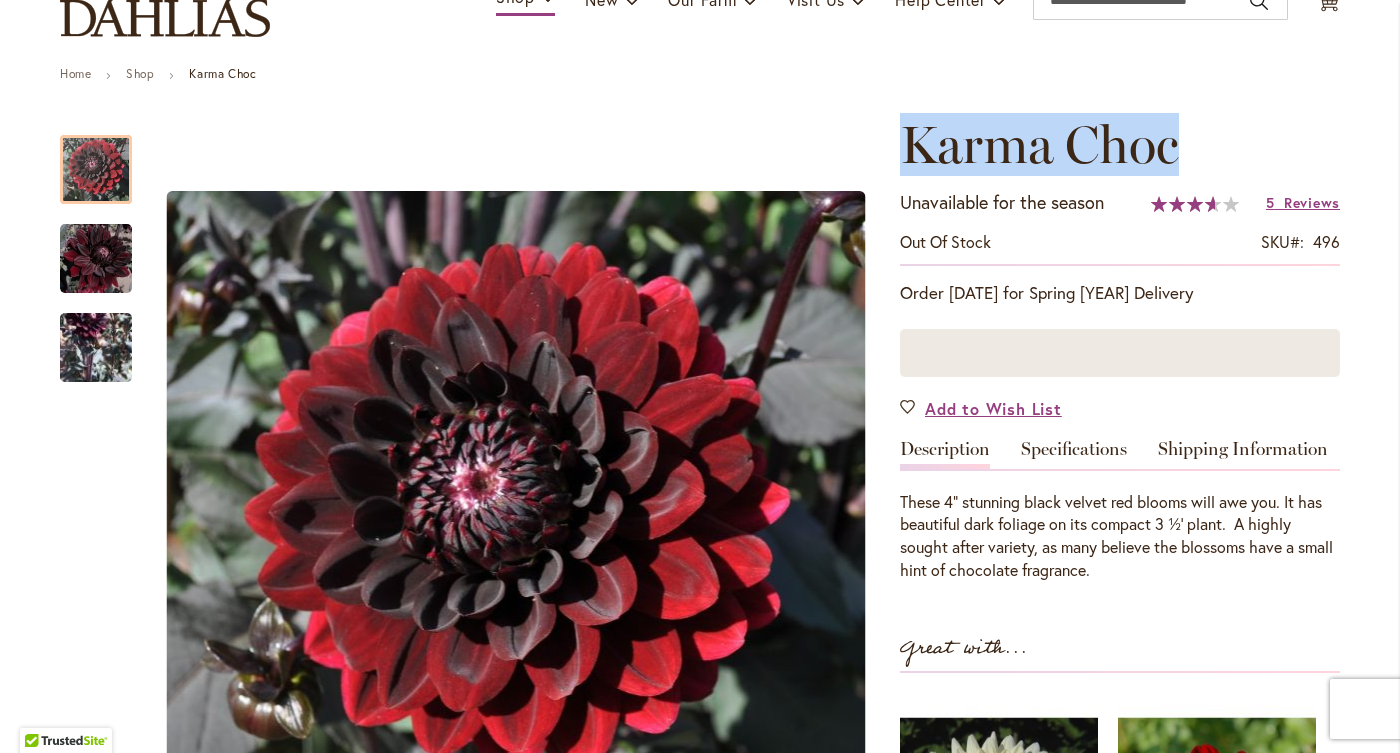 drag, startPoint x: 1181, startPoint y: 147, endPoint x: 892, endPoint y: 153, distance: 289.0623 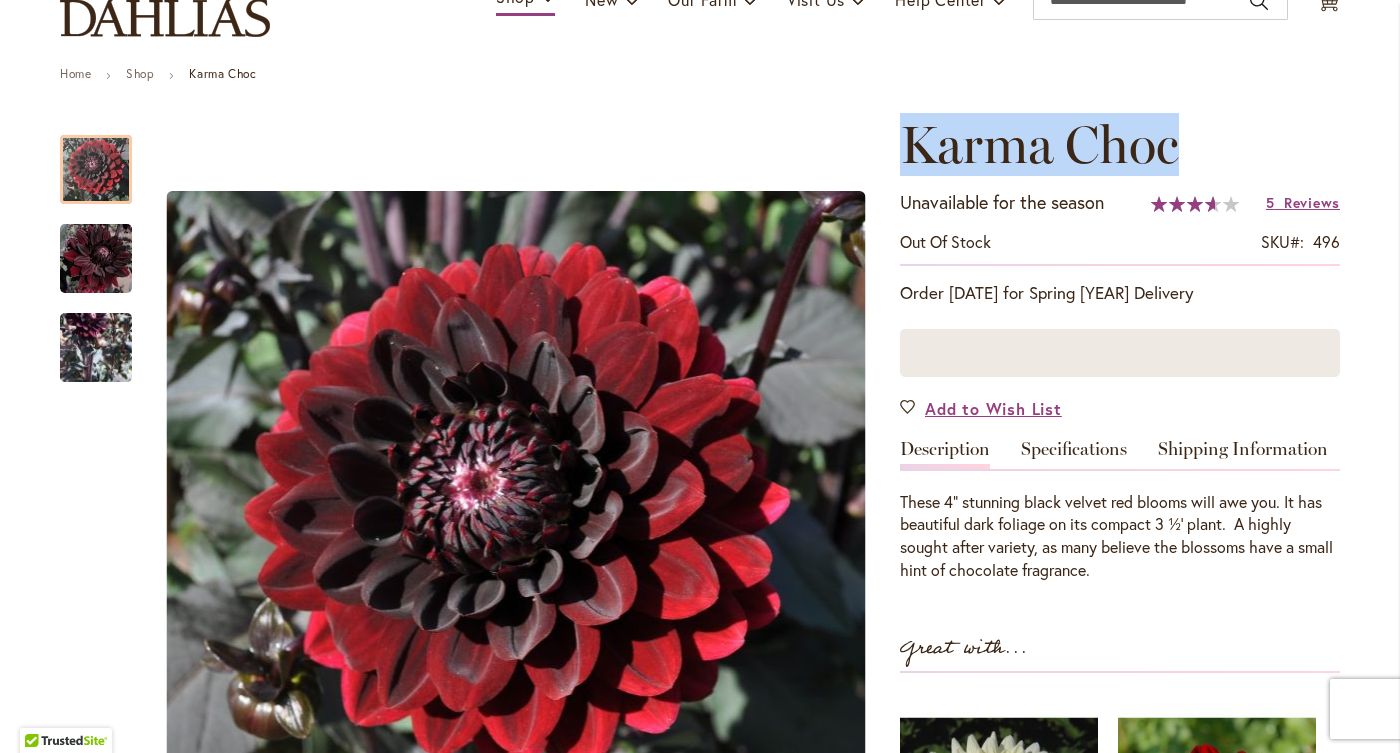 copy on "Karma Choc" 